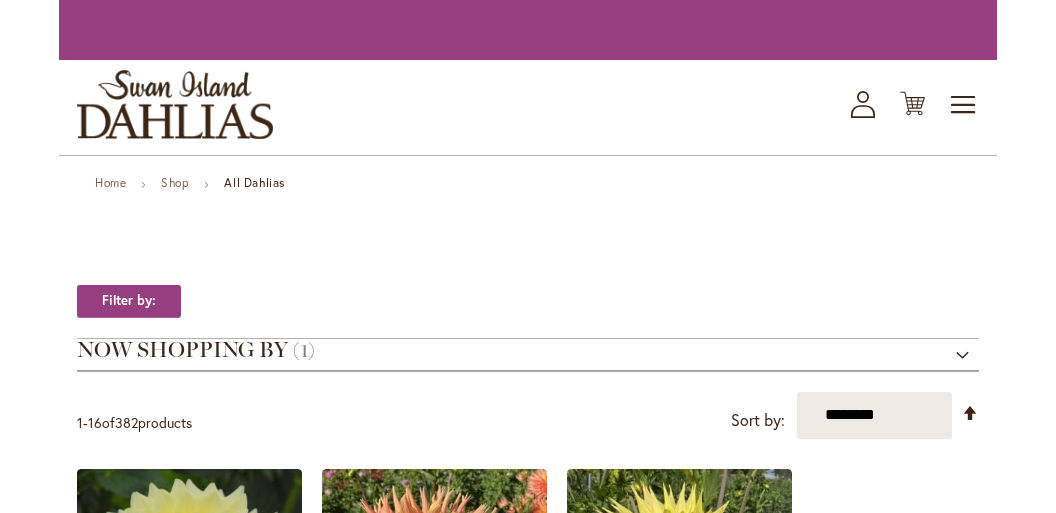 scroll, scrollTop: 0, scrollLeft: 0, axis: both 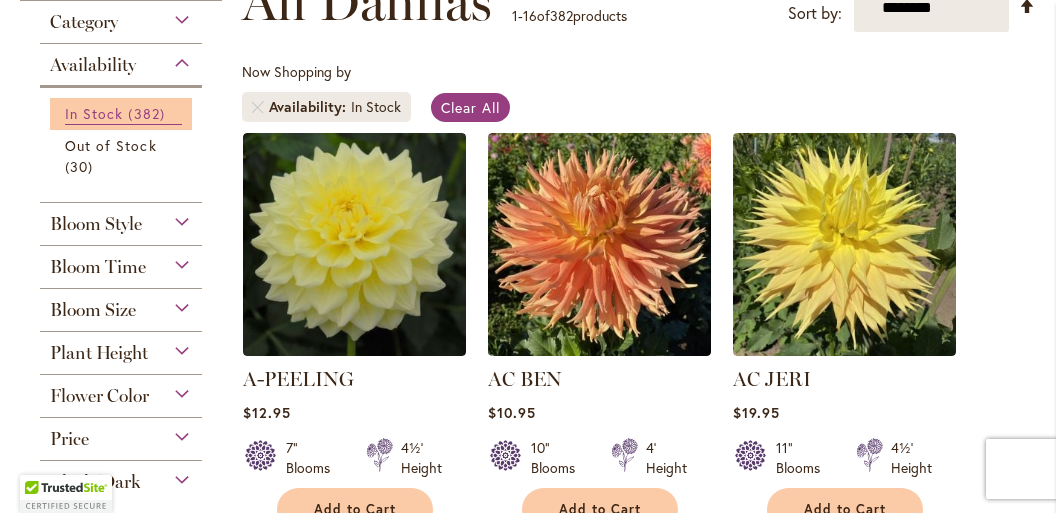click on "382
items" at bounding box center [148, 113] 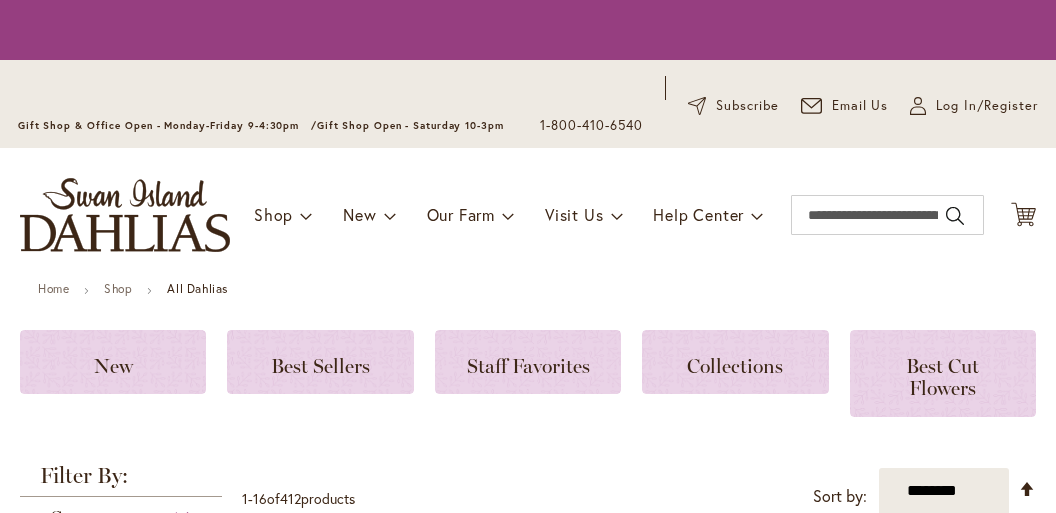 scroll, scrollTop: 0, scrollLeft: 0, axis: both 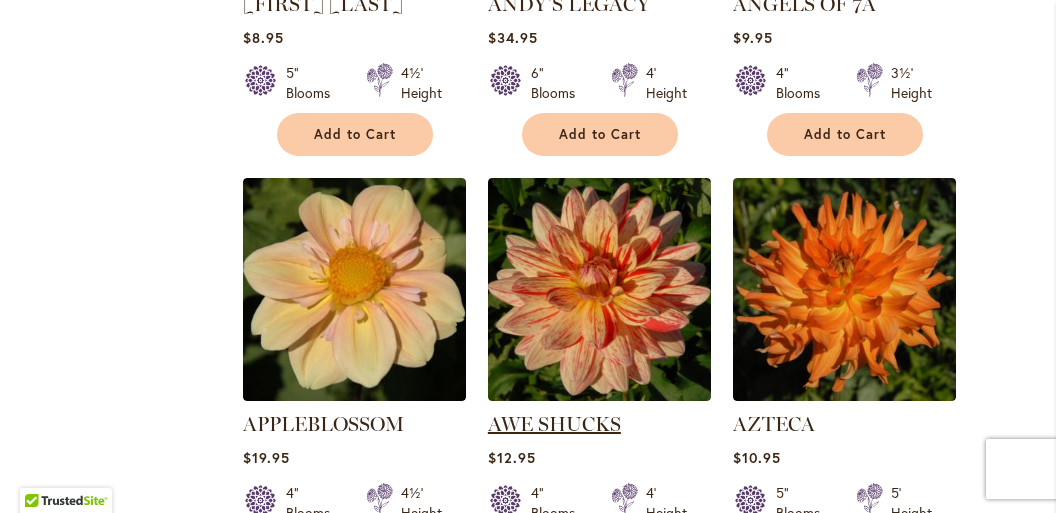 drag, startPoint x: 659, startPoint y: 443, endPoint x: 488, endPoint y: 441, distance: 171.01169 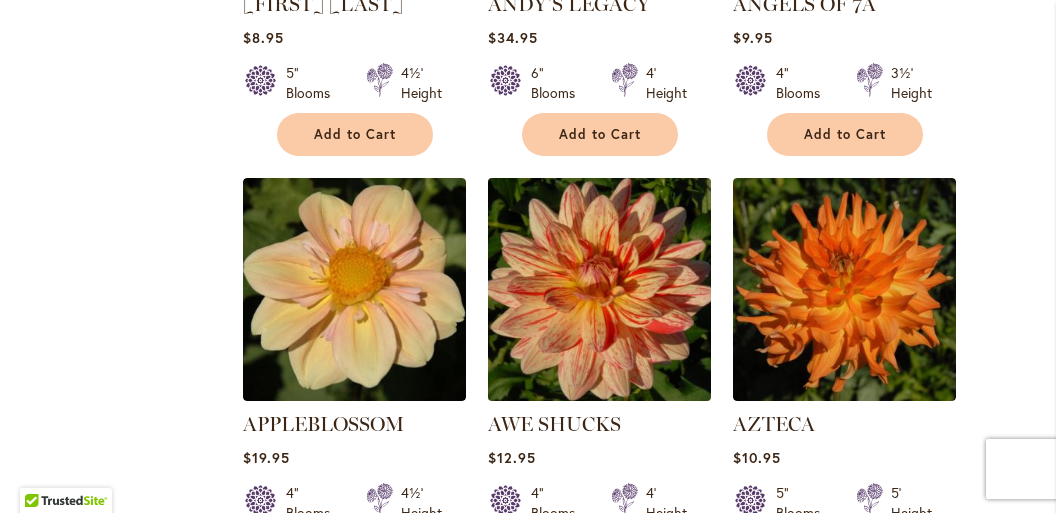 copy on "AWE SHUCKS" 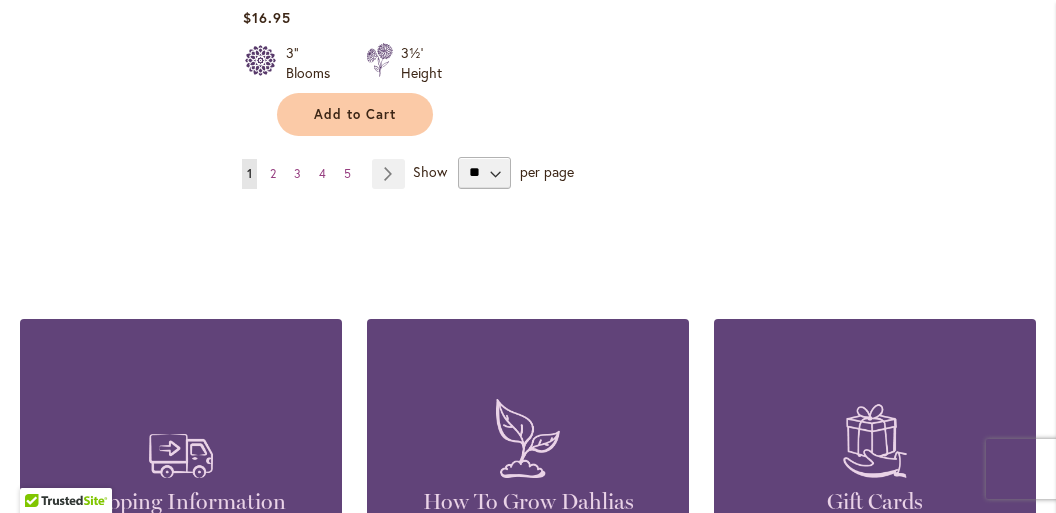 scroll, scrollTop: 3000, scrollLeft: 0, axis: vertical 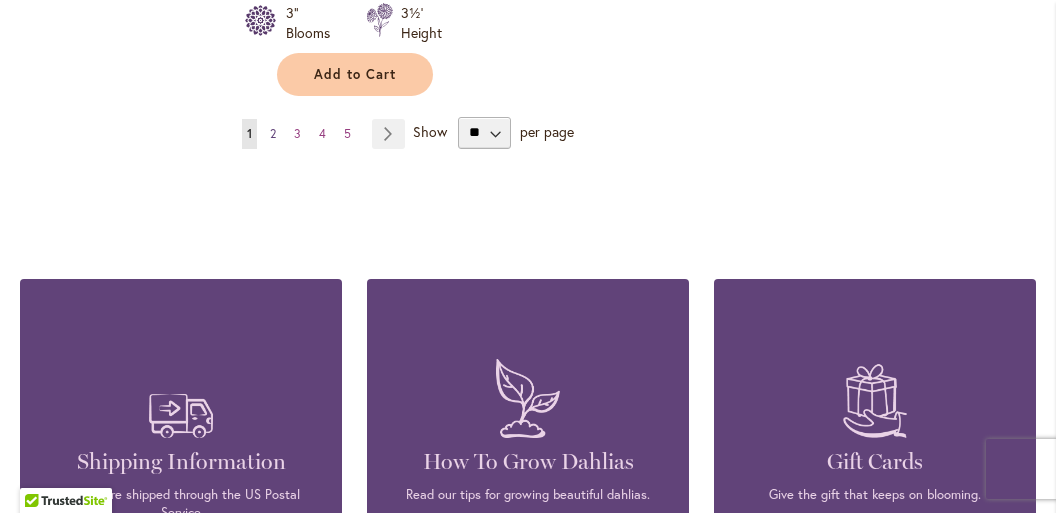 click on "2" at bounding box center [273, 133] 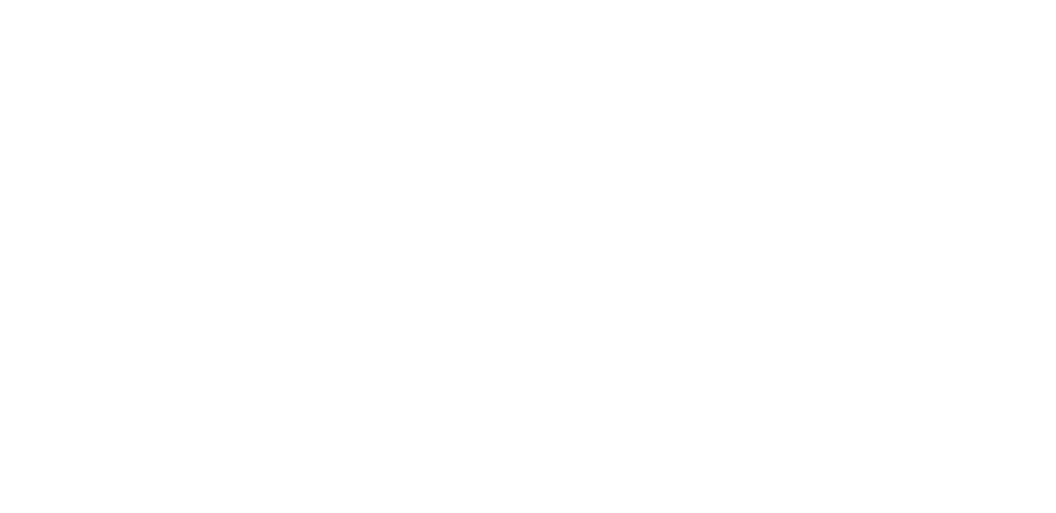 scroll, scrollTop: 0, scrollLeft: 0, axis: both 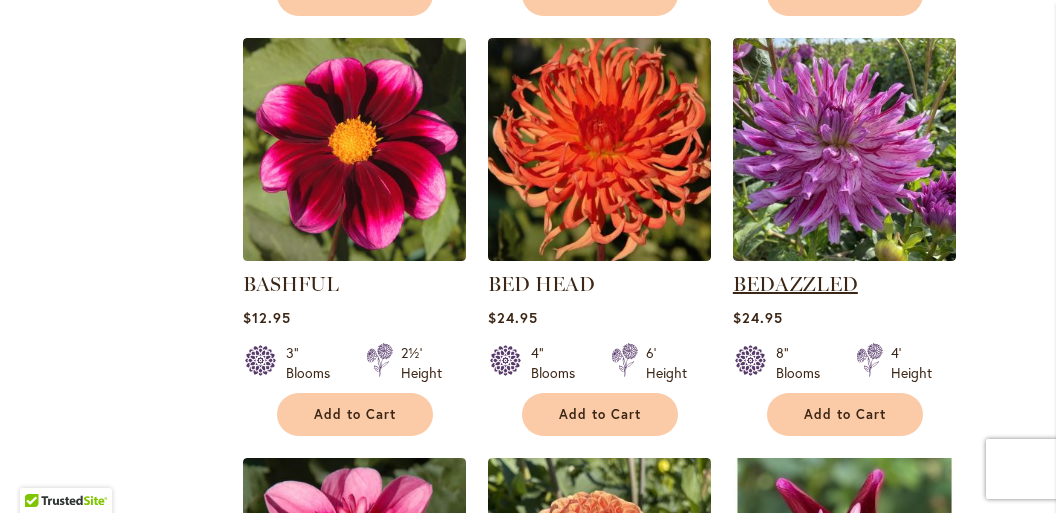 drag, startPoint x: 879, startPoint y: 304, endPoint x: 730, endPoint y: 303, distance: 149.00336 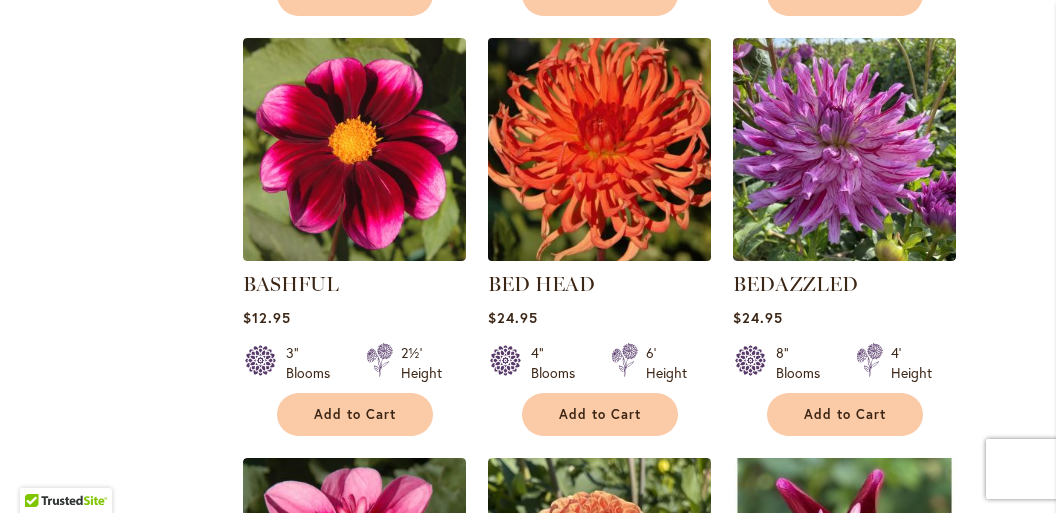 copy on "BEDAZZLED" 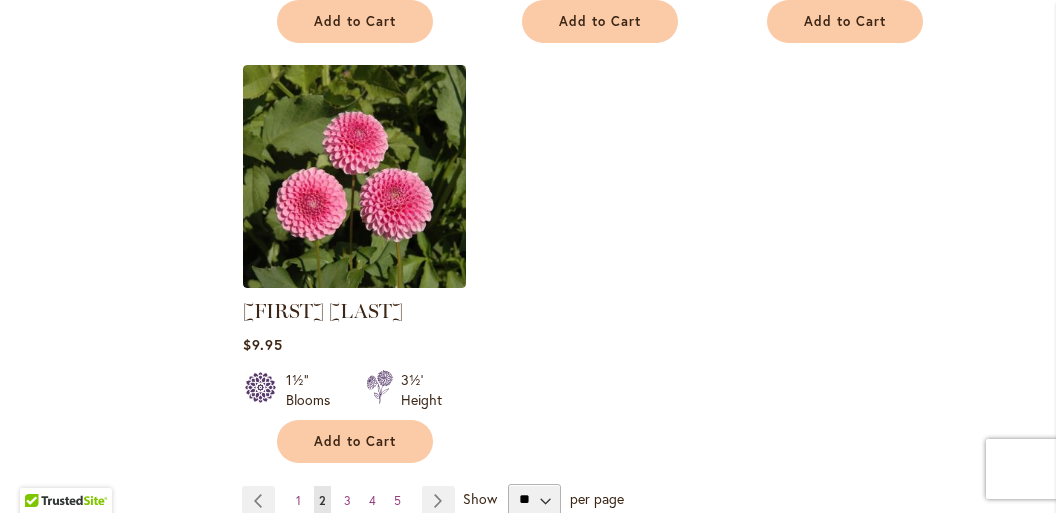 scroll, scrollTop: 2700, scrollLeft: 0, axis: vertical 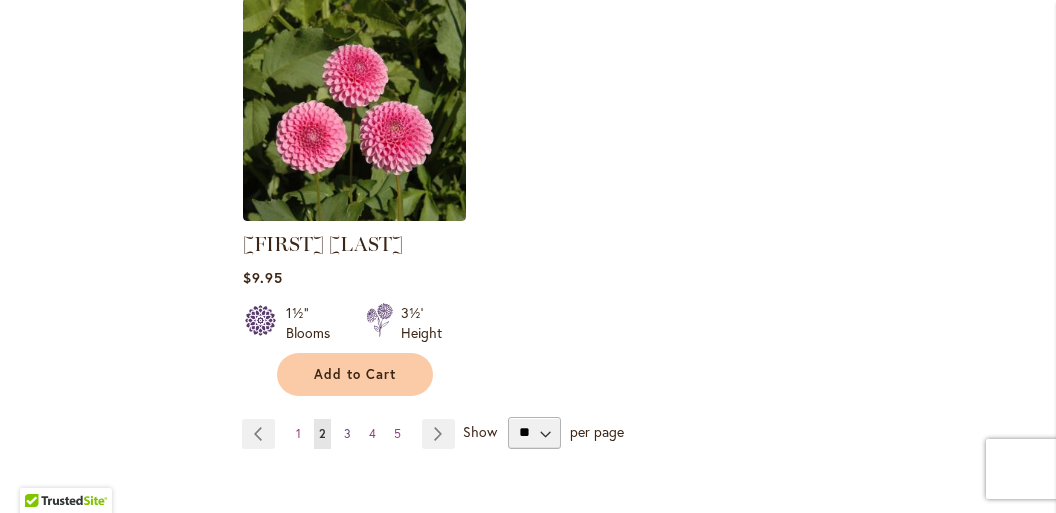 click on "Page
3" at bounding box center [347, 434] 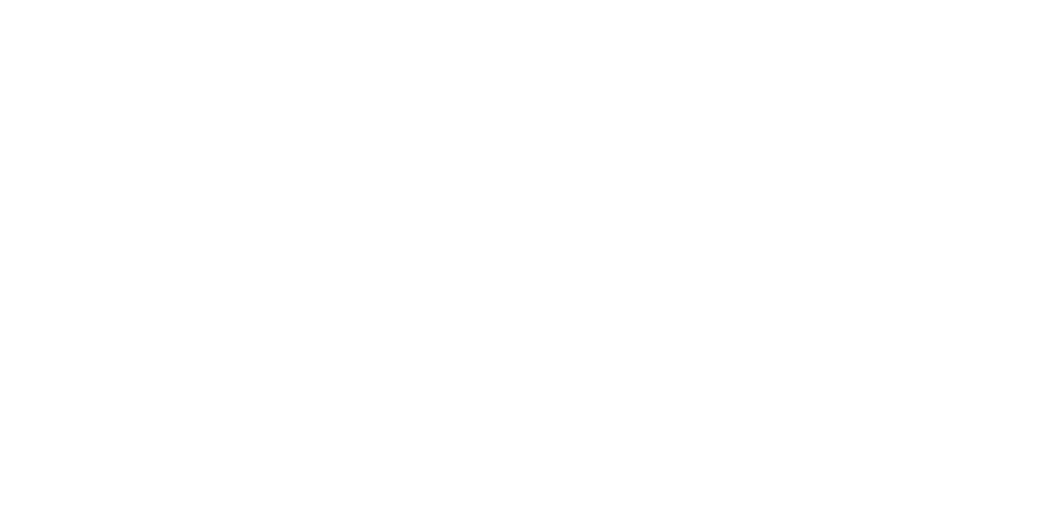 scroll, scrollTop: 0, scrollLeft: 0, axis: both 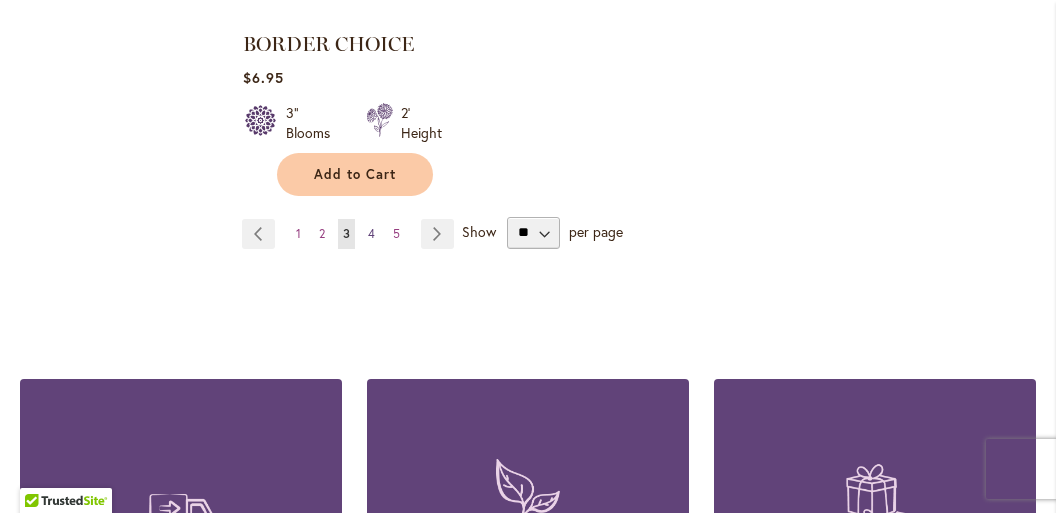 click on "4" at bounding box center (371, 233) 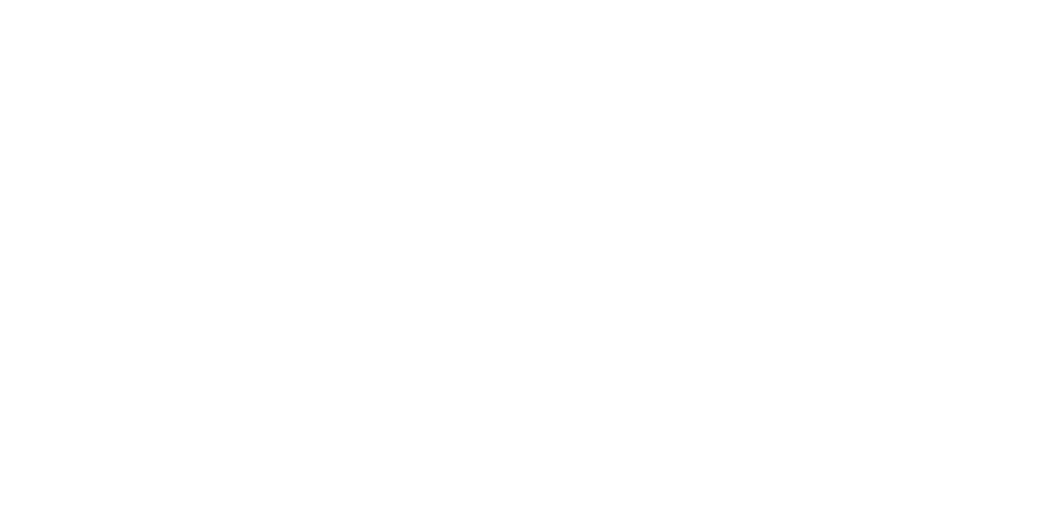 scroll, scrollTop: 0, scrollLeft: 0, axis: both 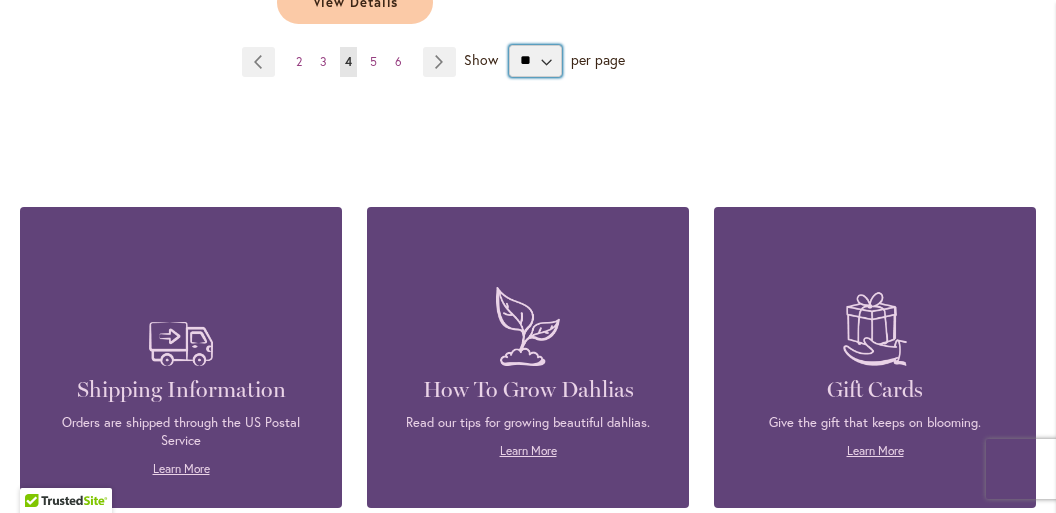 click on "**
**
**
**" at bounding box center [535, 61] 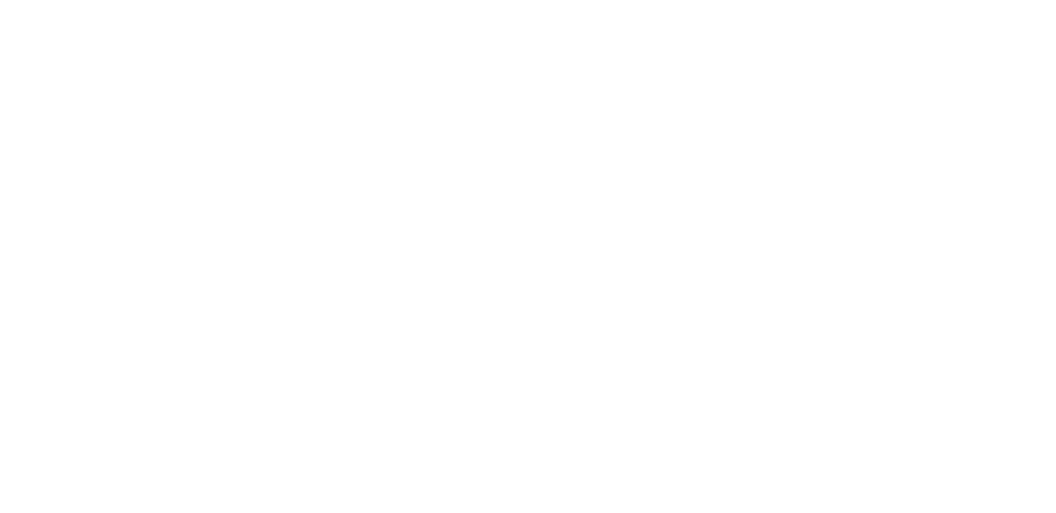 scroll, scrollTop: 0, scrollLeft: 0, axis: both 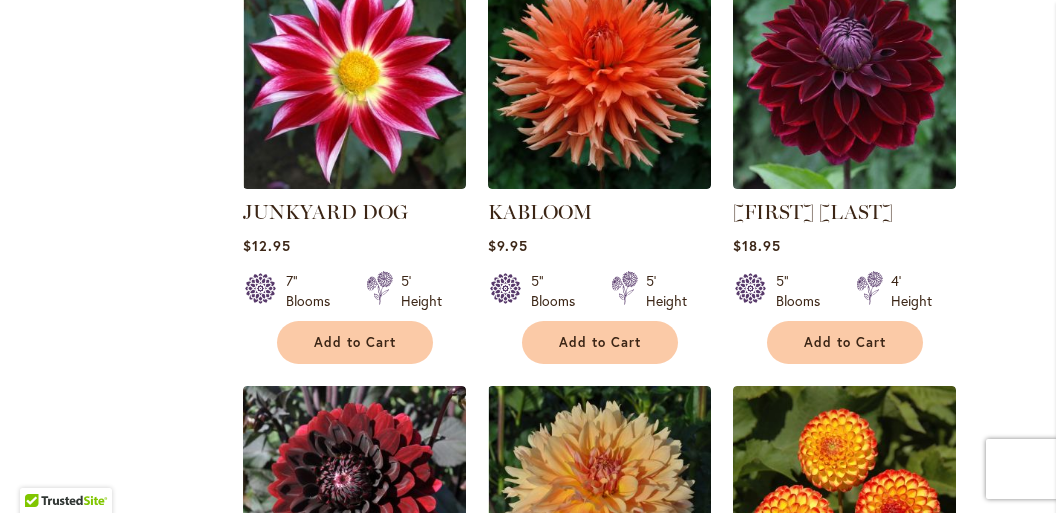 drag, startPoint x: 715, startPoint y: 221, endPoint x: 857, endPoint y: 230, distance: 142.28493 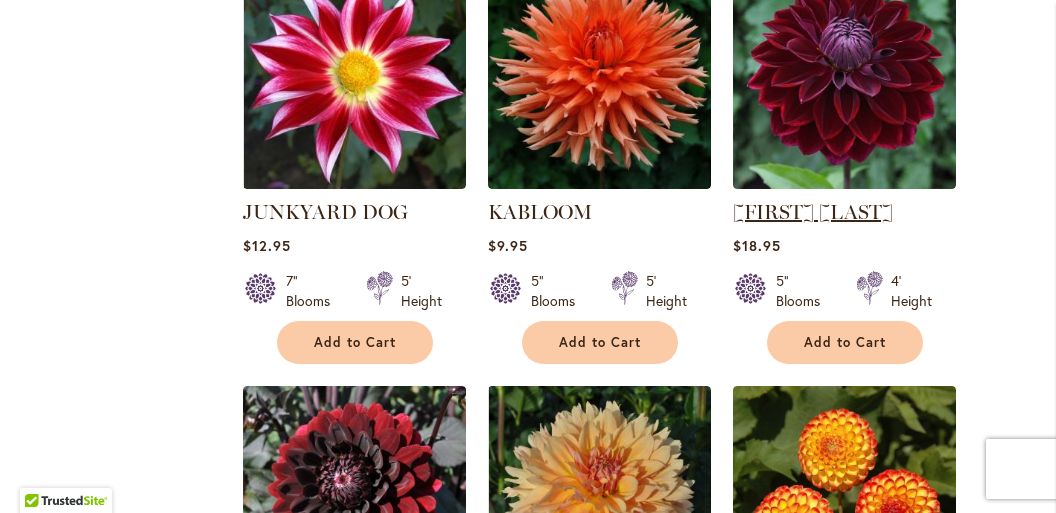 drag, startPoint x: 878, startPoint y: 234, endPoint x: 739, endPoint y: 229, distance: 139.0899 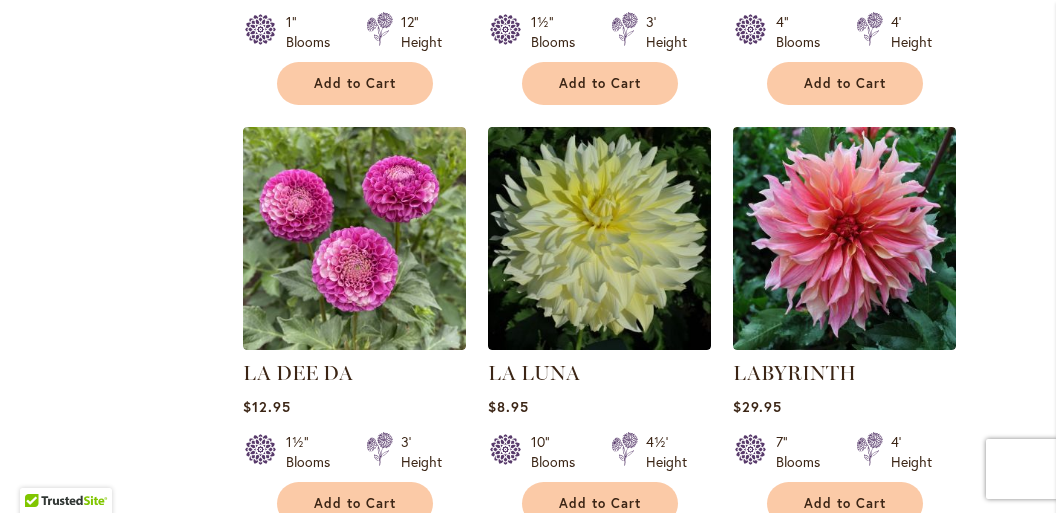scroll, scrollTop: 4300, scrollLeft: 0, axis: vertical 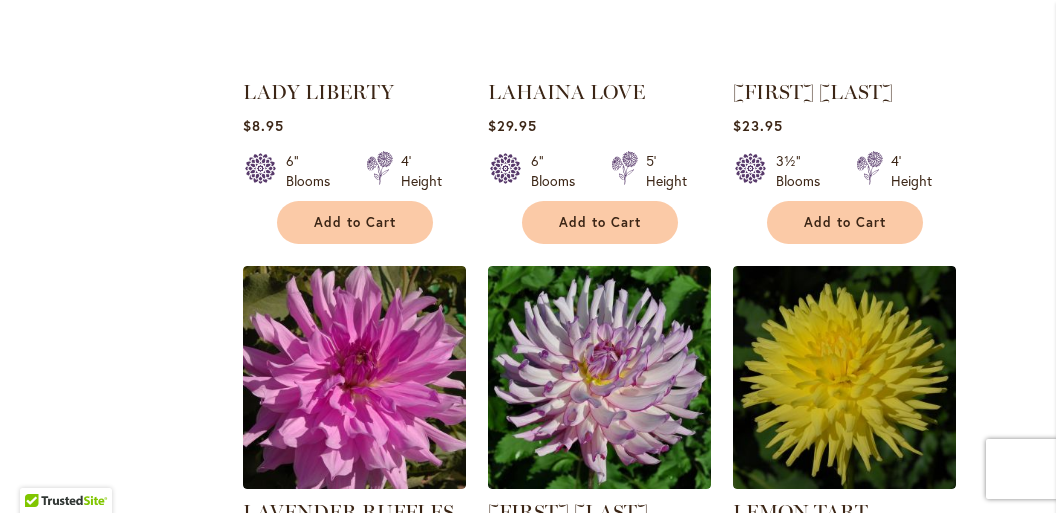 drag, startPoint x: 723, startPoint y: 99, endPoint x: 936, endPoint y: 108, distance: 213.19006 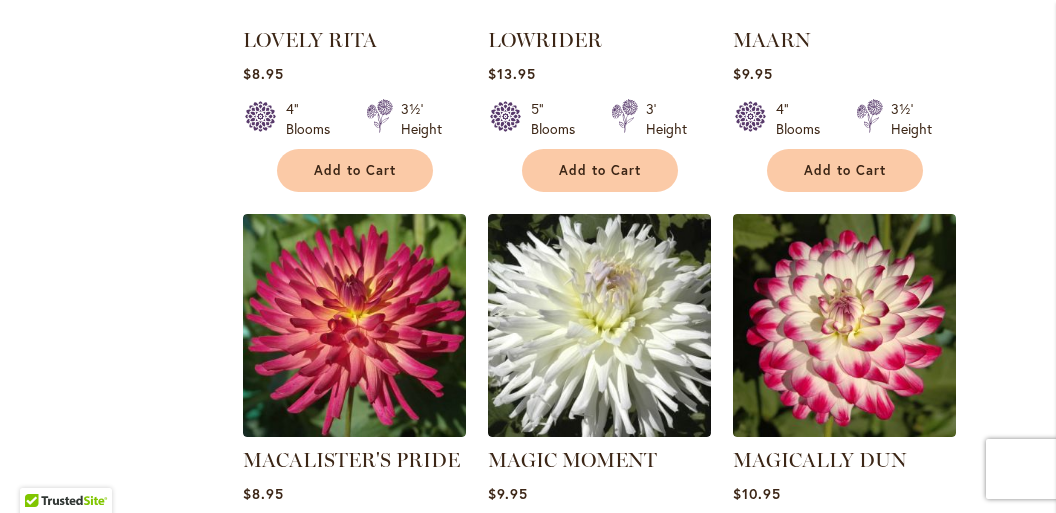 scroll, scrollTop: 7700, scrollLeft: 0, axis: vertical 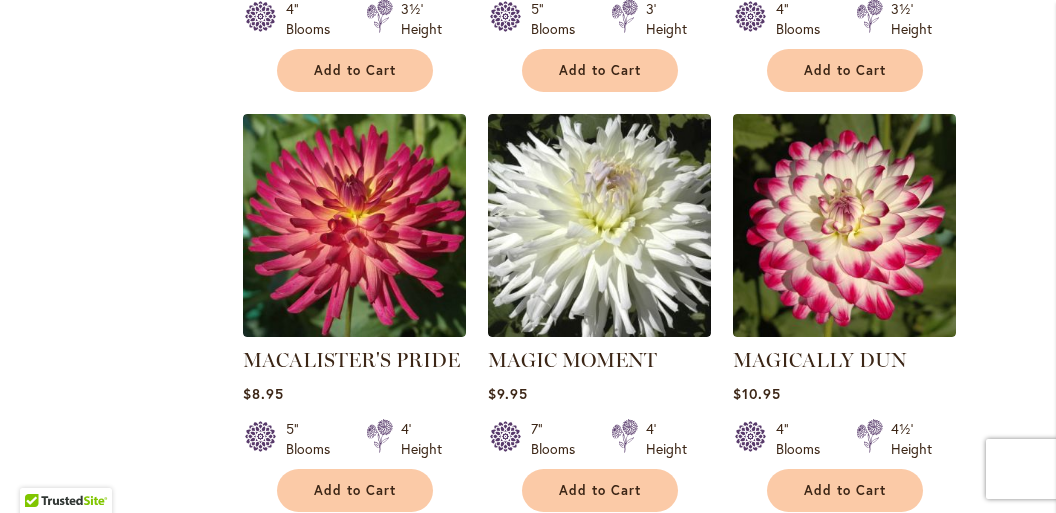 drag, startPoint x: 920, startPoint y: 339, endPoint x: 723, endPoint y: 331, distance: 197.16237 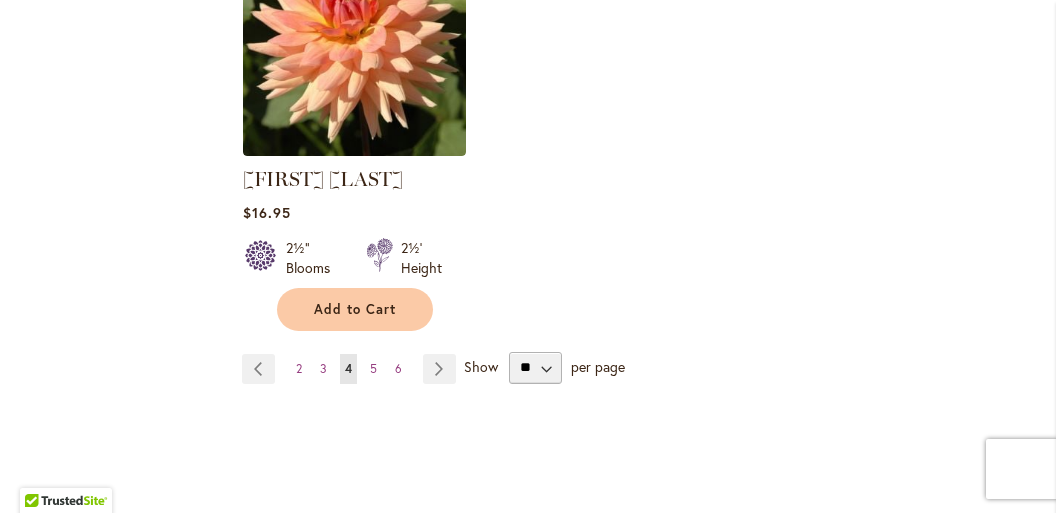 scroll, scrollTop: 9600, scrollLeft: 0, axis: vertical 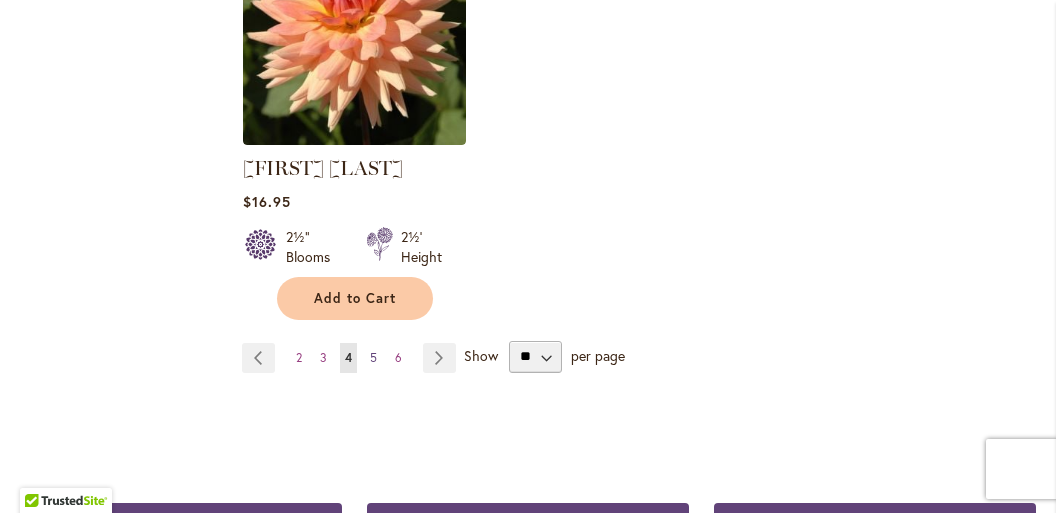 click on "5" at bounding box center [373, 357] 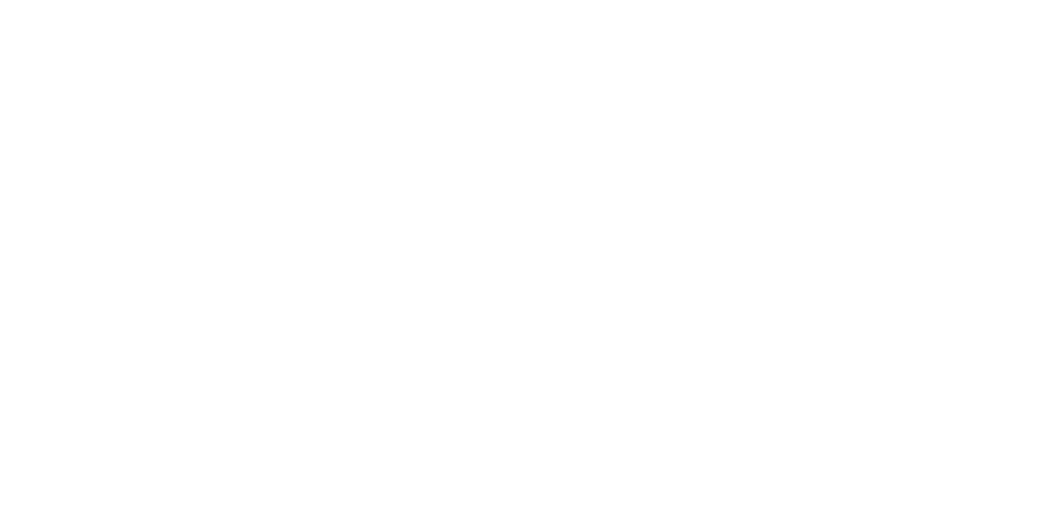 scroll, scrollTop: 0, scrollLeft: 0, axis: both 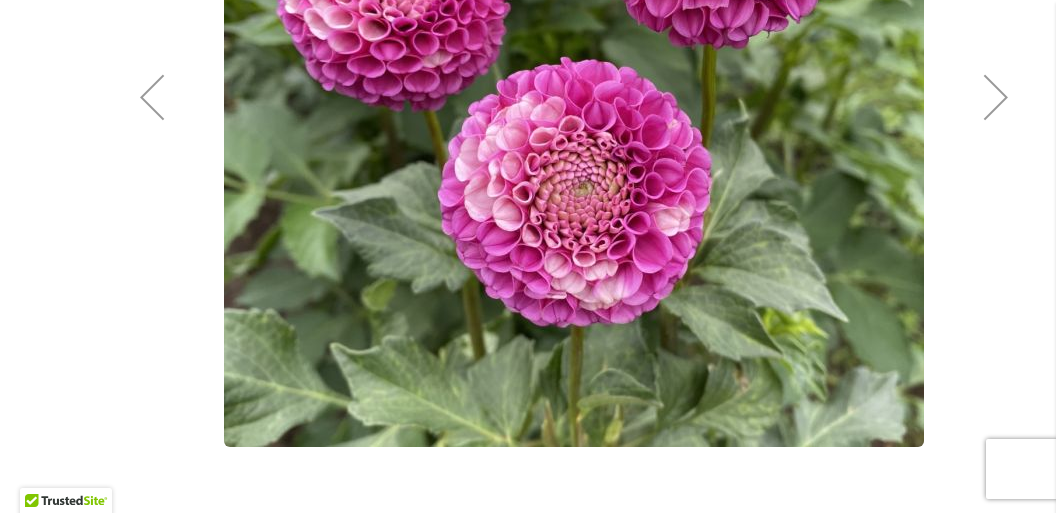 click at bounding box center [996, 97] 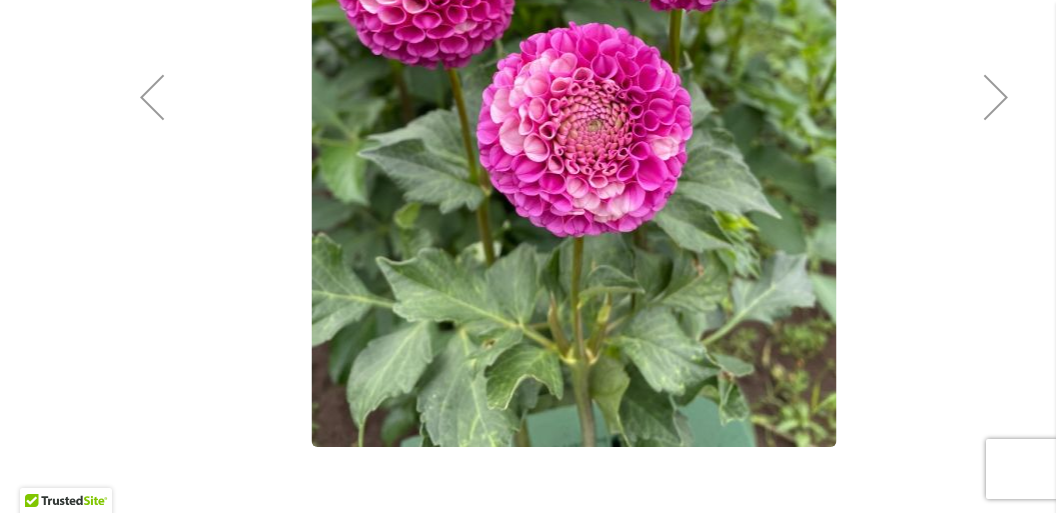 click at bounding box center (996, 97) 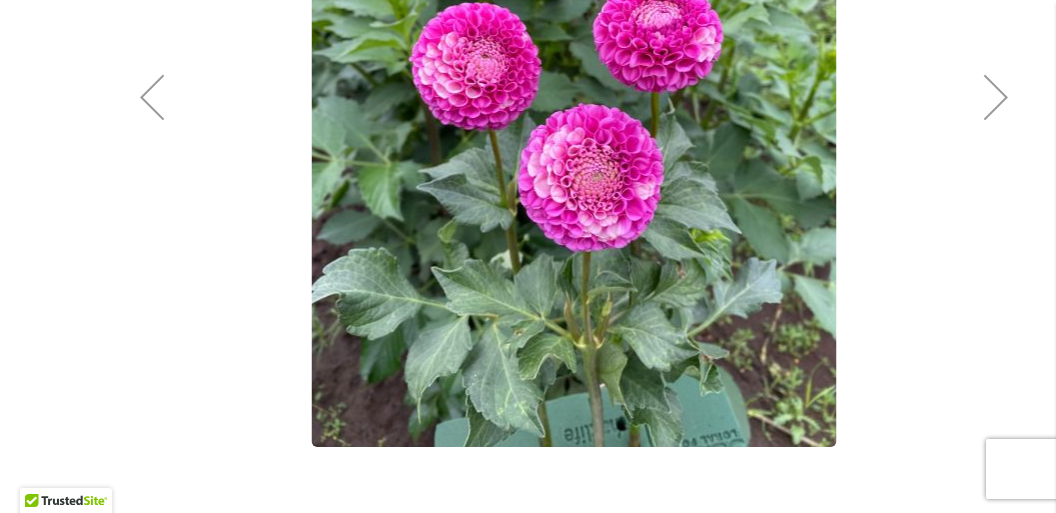 click at bounding box center [996, 97] 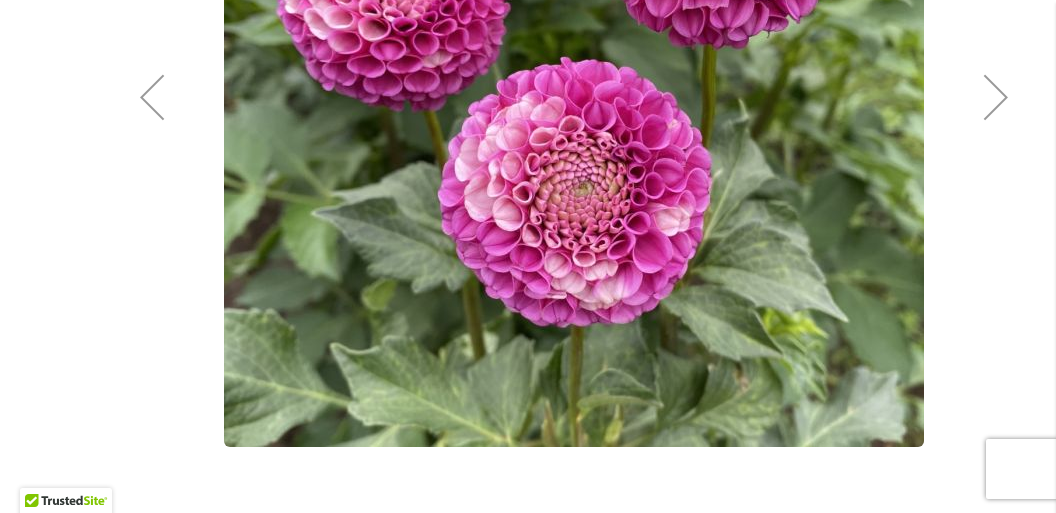 click at bounding box center [996, 97] 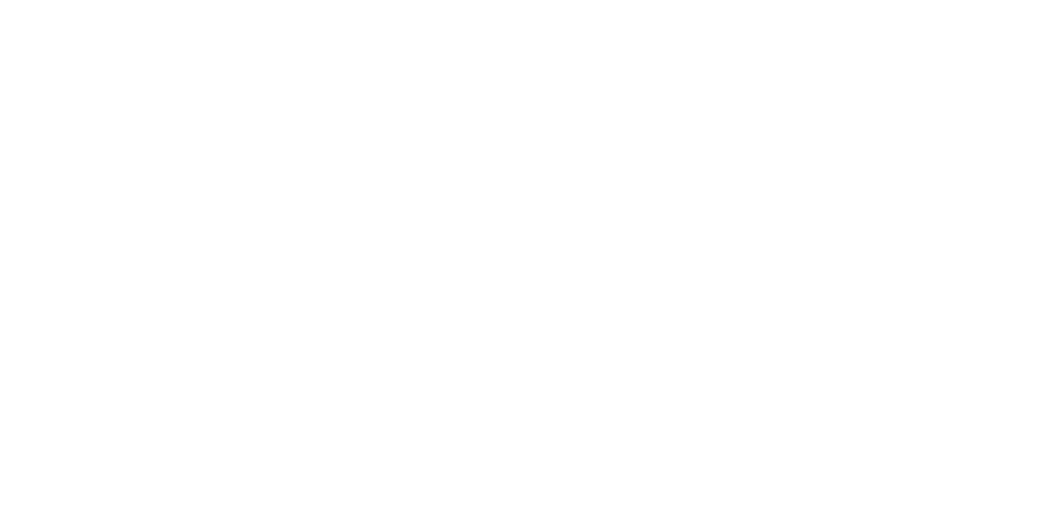 scroll, scrollTop: 0, scrollLeft: 0, axis: both 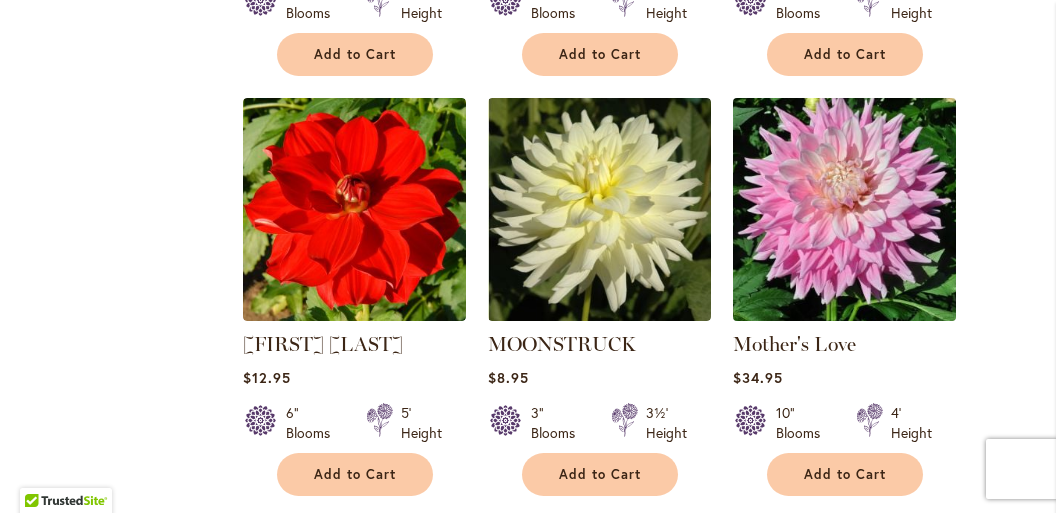 click at bounding box center (844, 209) 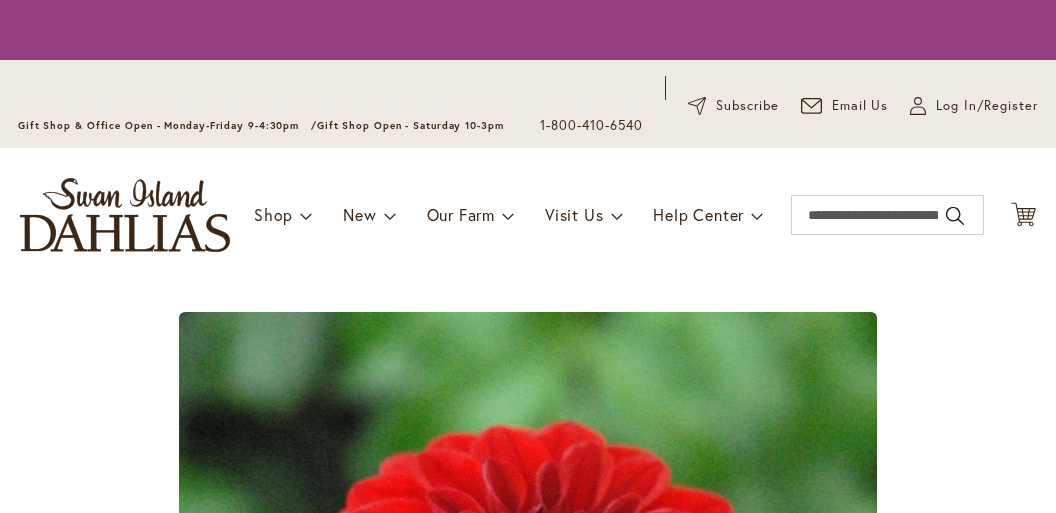 scroll, scrollTop: 0, scrollLeft: 0, axis: both 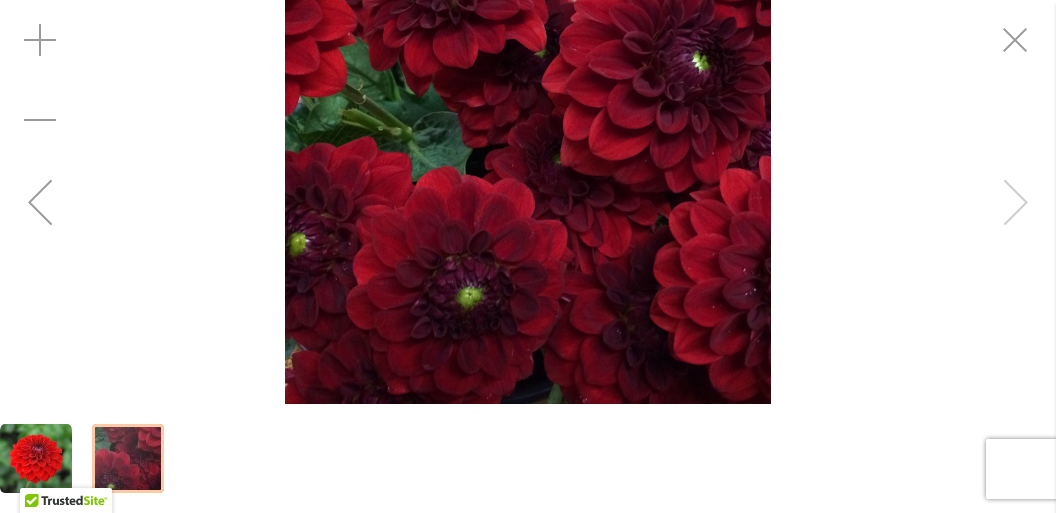 click at bounding box center (528, 202) 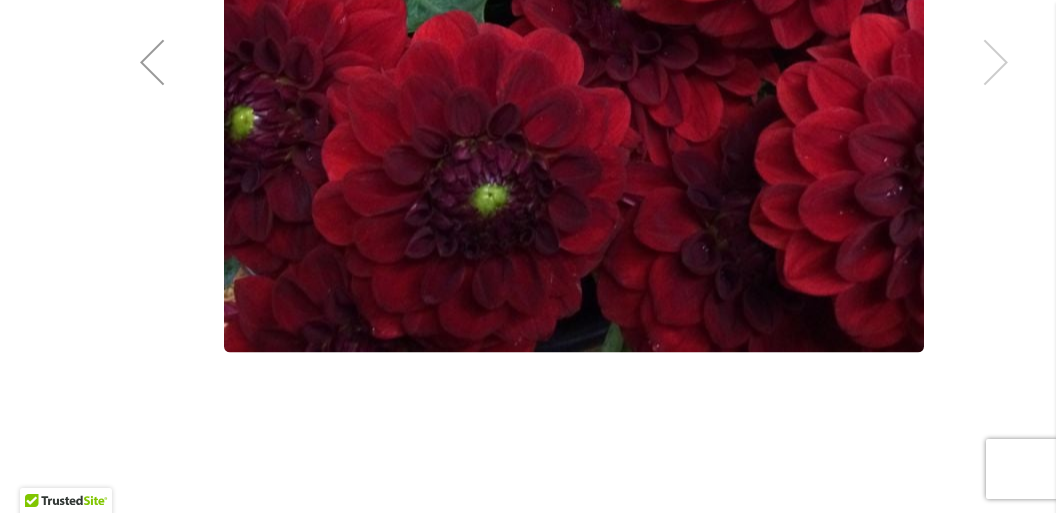 scroll, scrollTop: 900, scrollLeft: 0, axis: vertical 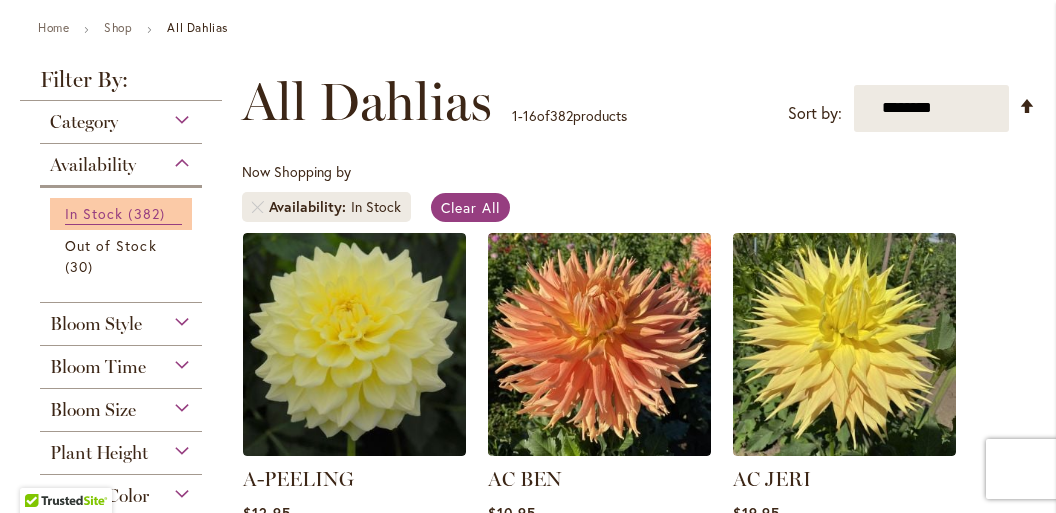 click on "In Stock" at bounding box center (94, 213) 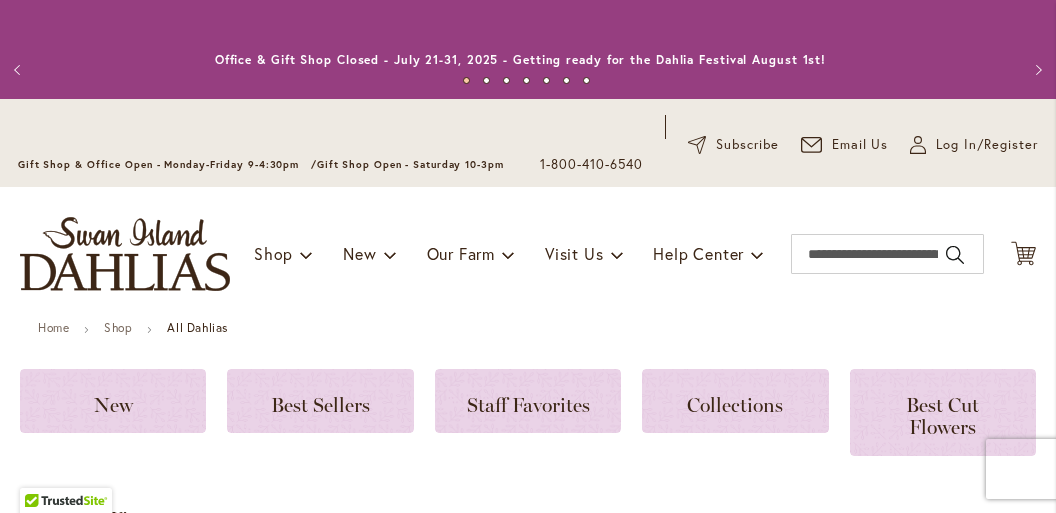 scroll, scrollTop: 0, scrollLeft: 0, axis: both 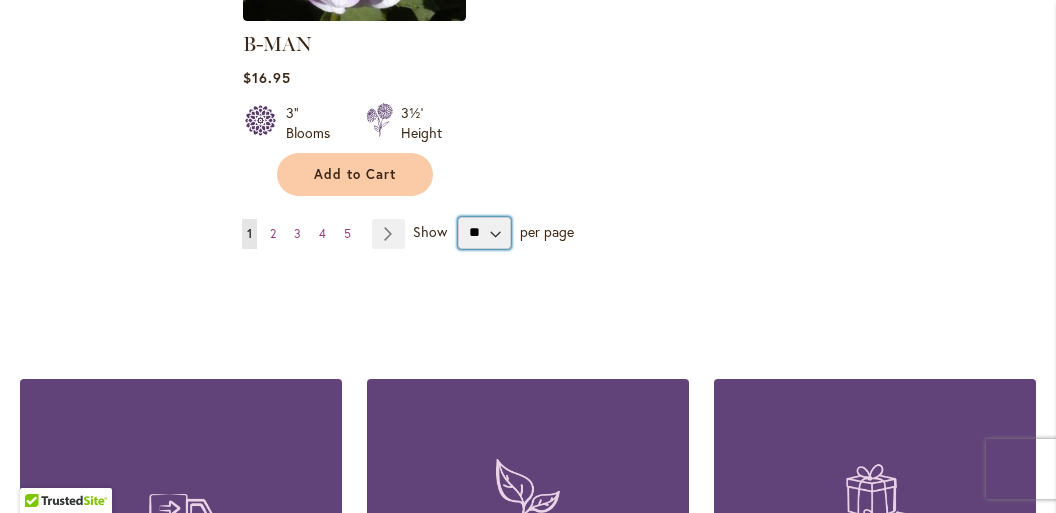 click on "**
**
**
**" at bounding box center [484, 233] 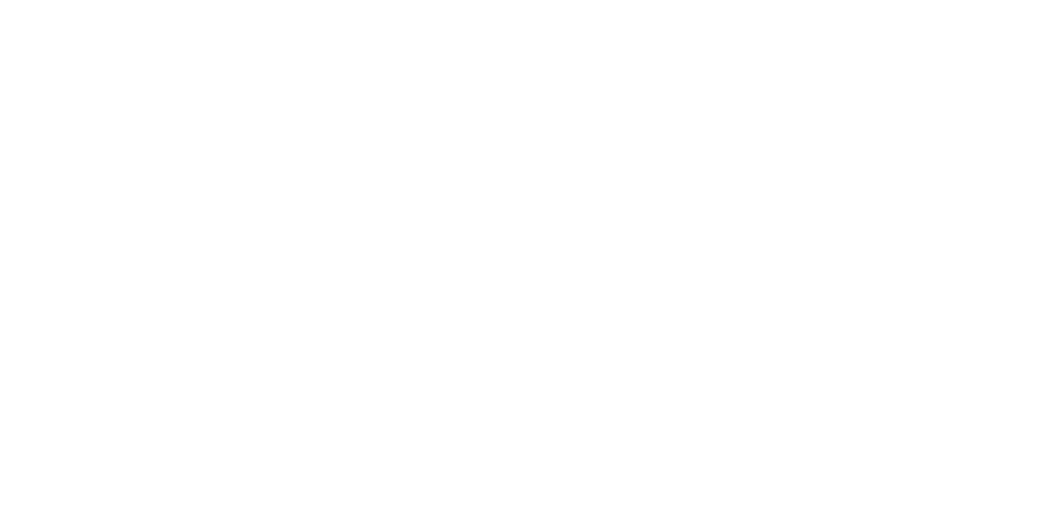 scroll, scrollTop: 0, scrollLeft: 0, axis: both 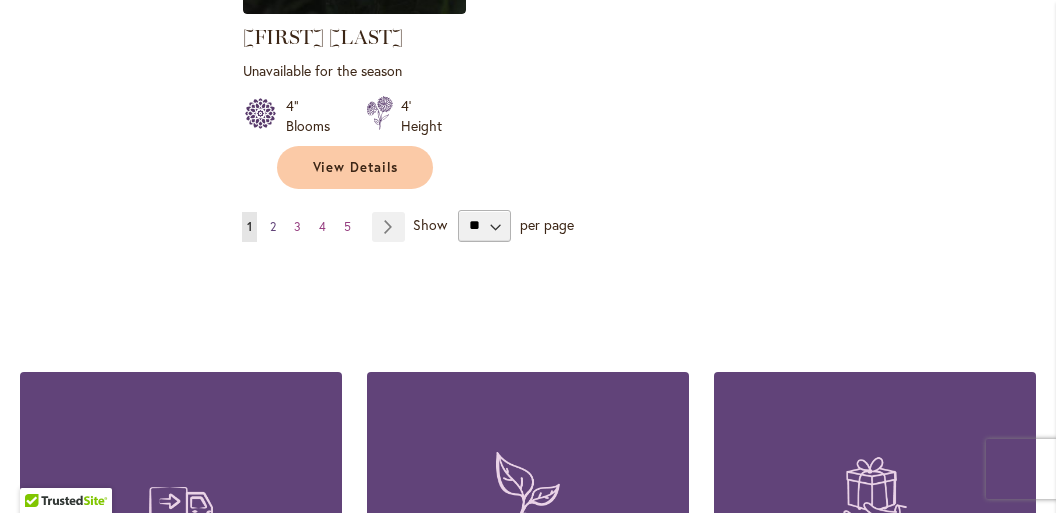 click on "2" at bounding box center [273, 226] 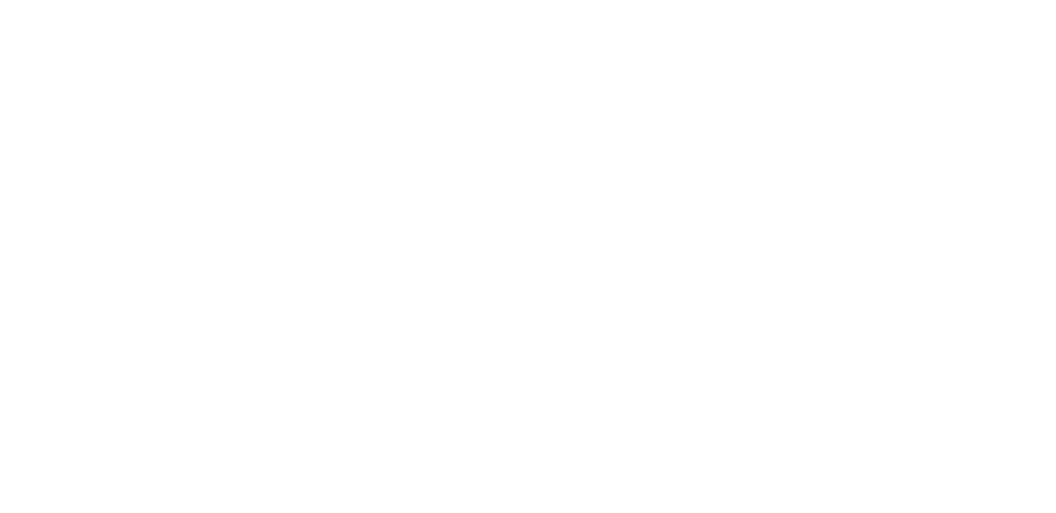 scroll, scrollTop: 0, scrollLeft: 0, axis: both 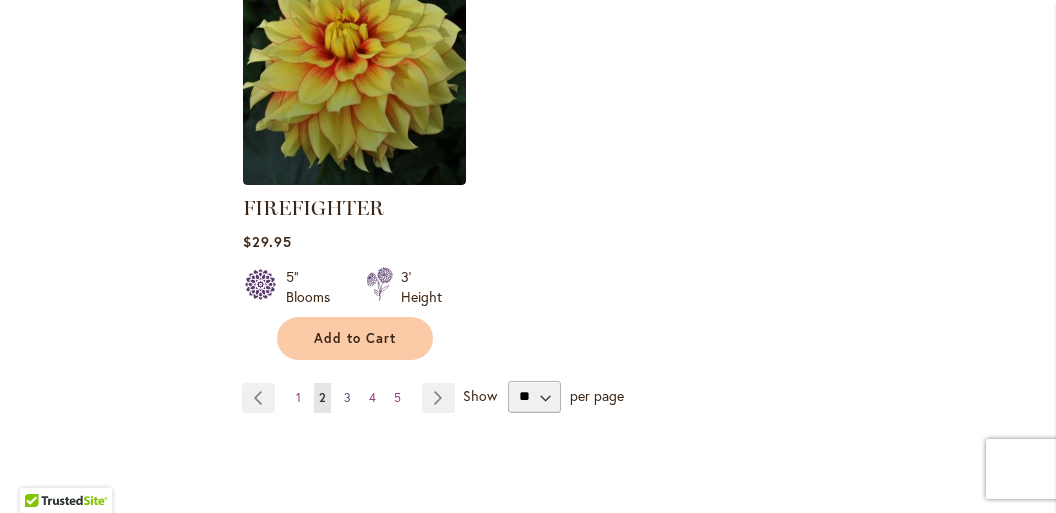 click on "3" at bounding box center (347, 397) 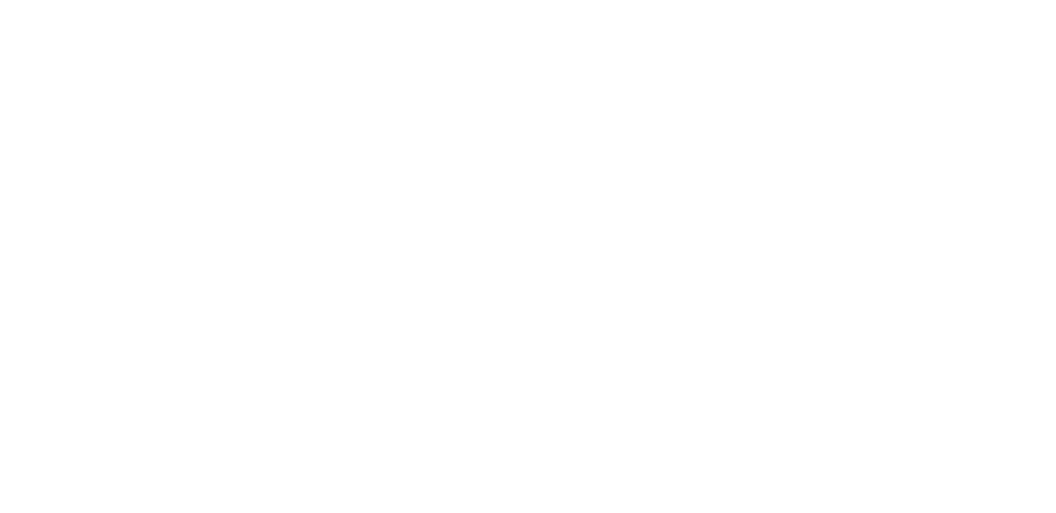 scroll, scrollTop: 0, scrollLeft: 0, axis: both 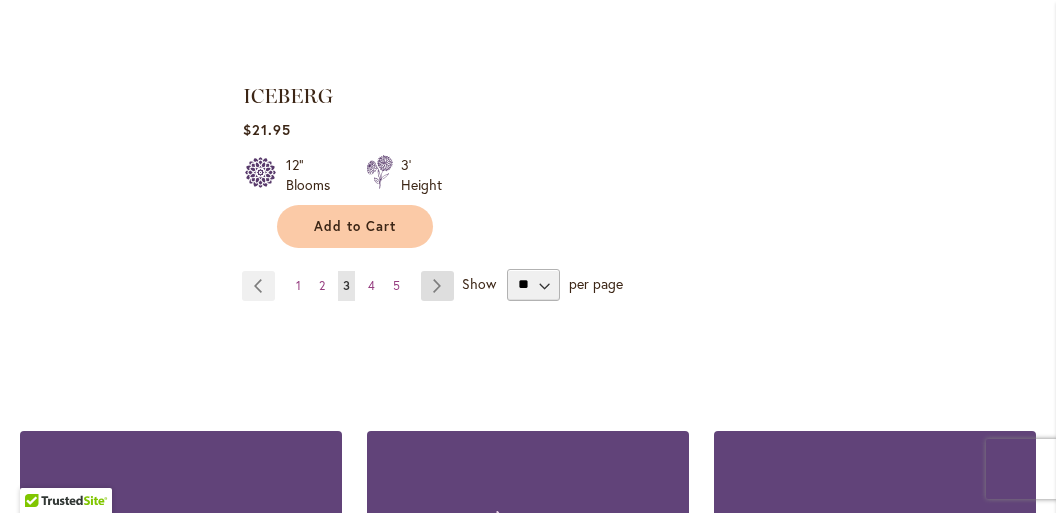 click on "Page
Next" at bounding box center (437, 286) 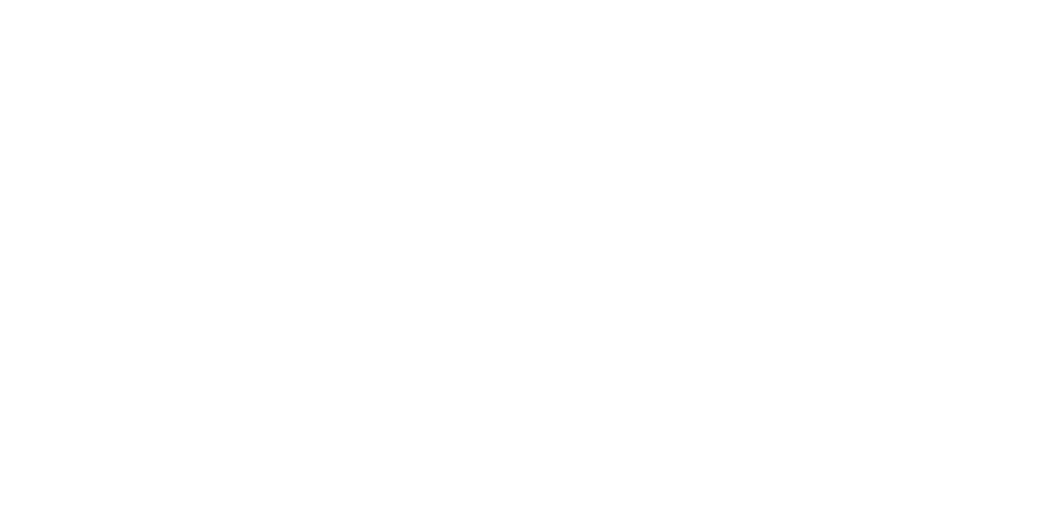 scroll, scrollTop: 0, scrollLeft: 0, axis: both 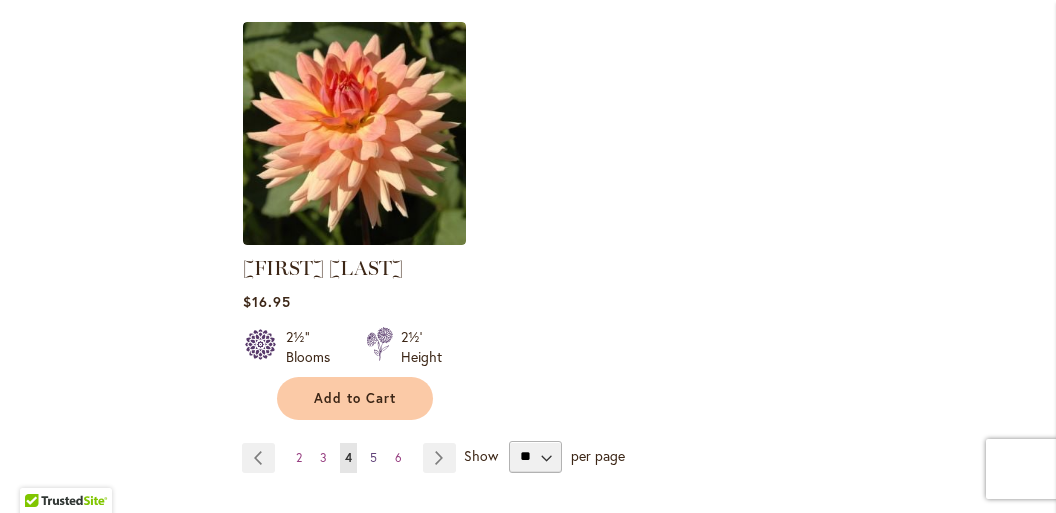 click on "5" at bounding box center [373, 457] 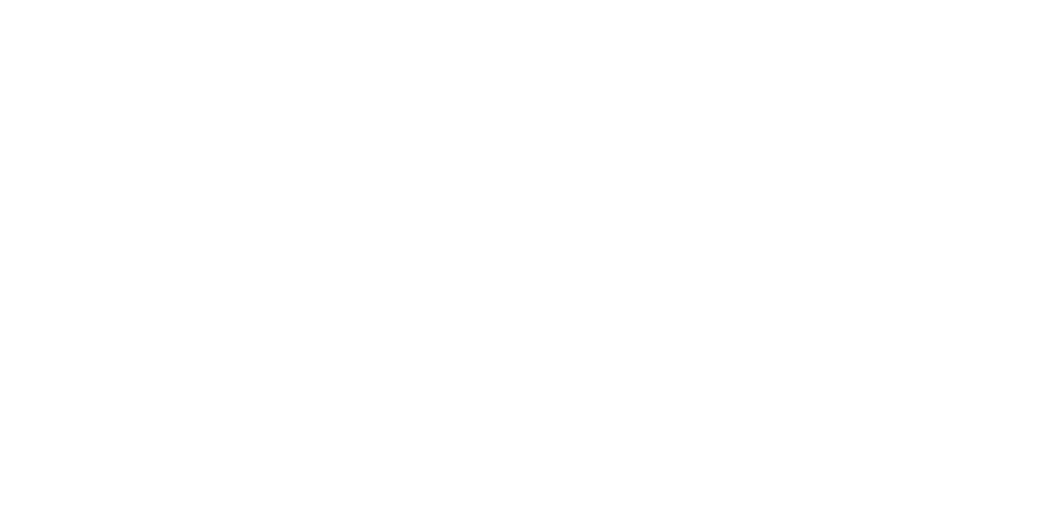 scroll, scrollTop: 0, scrollLeft: 0, axis: both 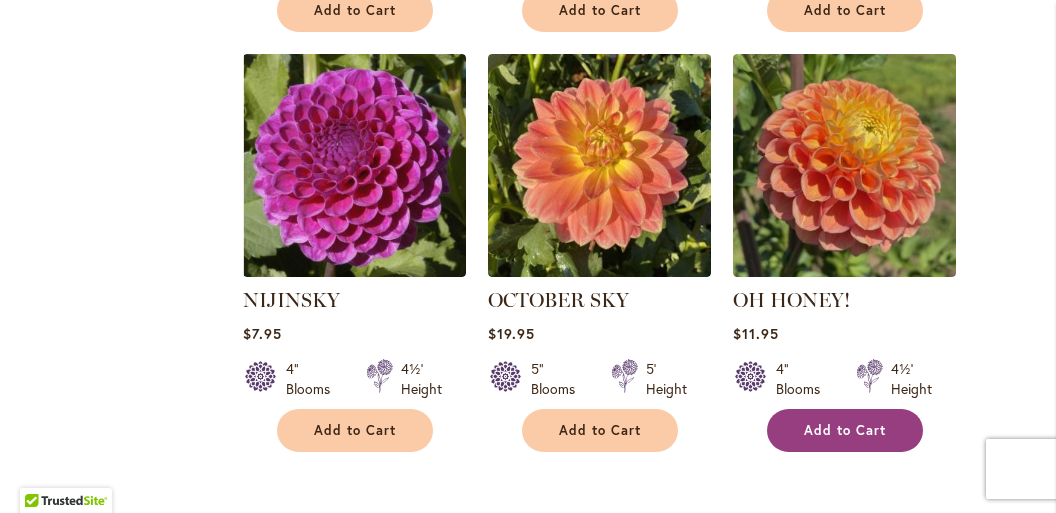 click on "Add to Cart" at bounding box center (845, 430) 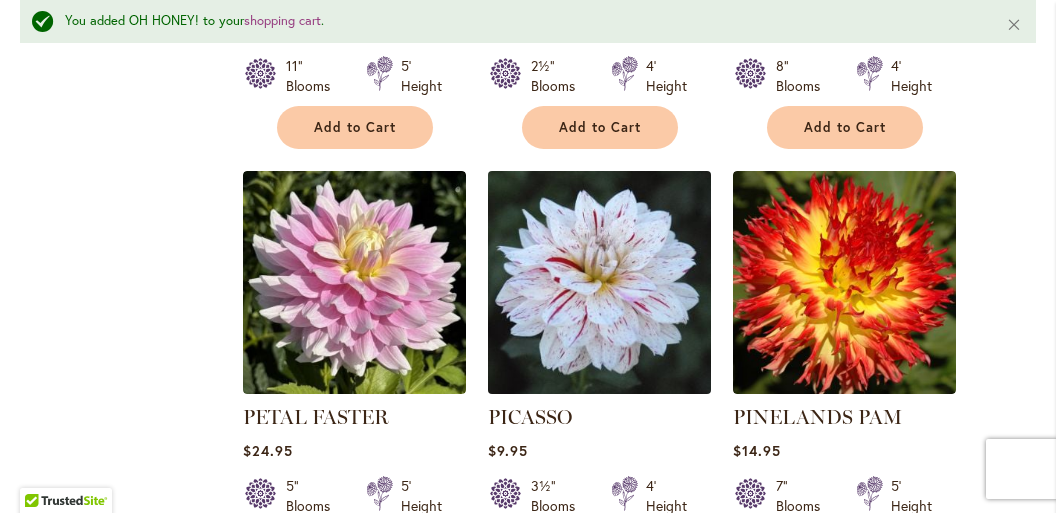 scroll, scrollTop: 8152, scrollLeft: 0, axis: vertical 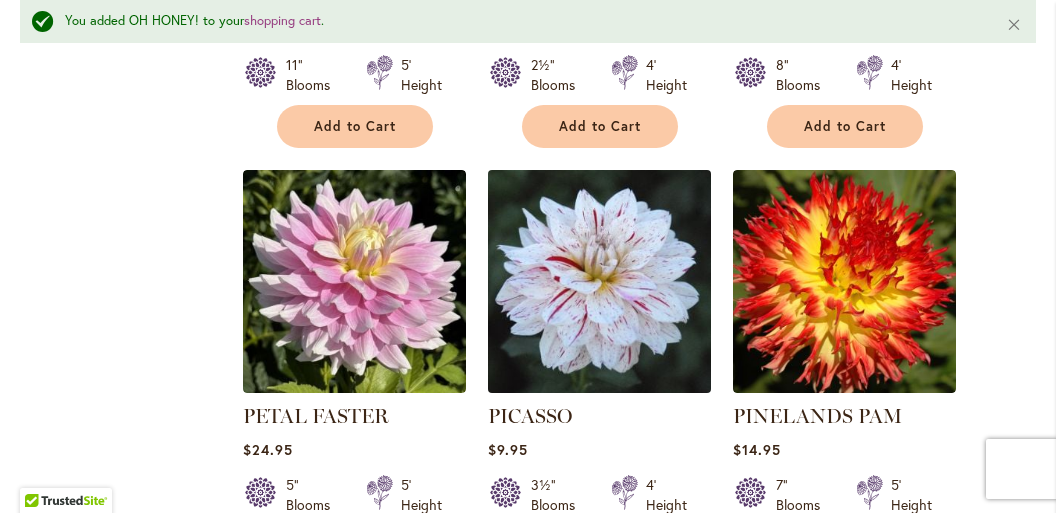 drag, startPoint x: 667, startPoint y: 124, endPoint x: 599, endPoint y: 209, distance: 108.85311 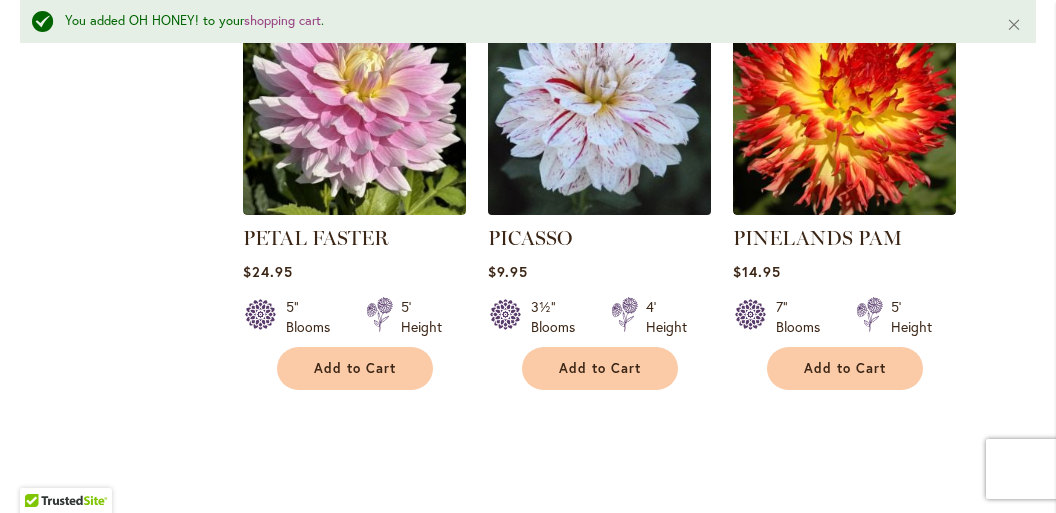 scroll, scrollTop: 8052, scrollLeft: 0, axis: vertical 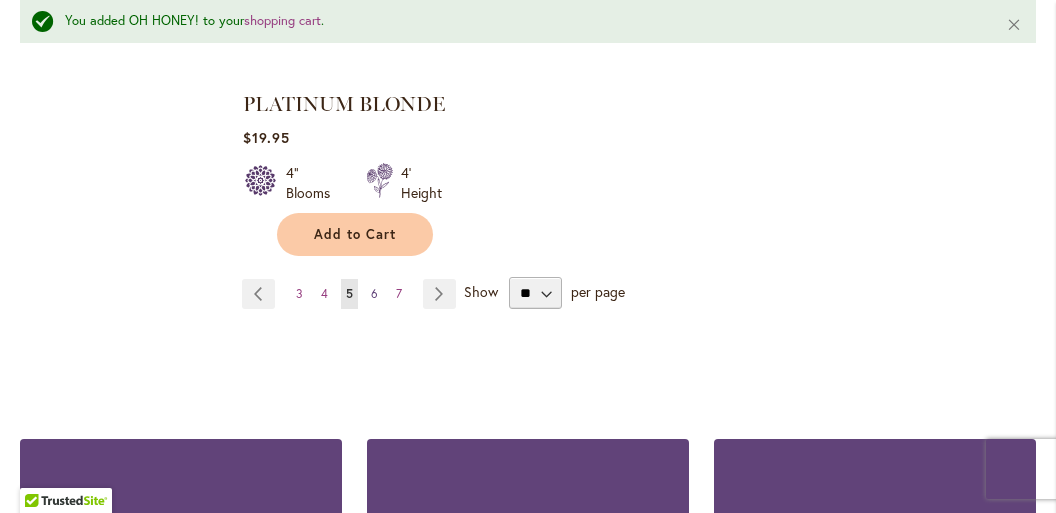 click on "6" at bounding box center [374, 293] 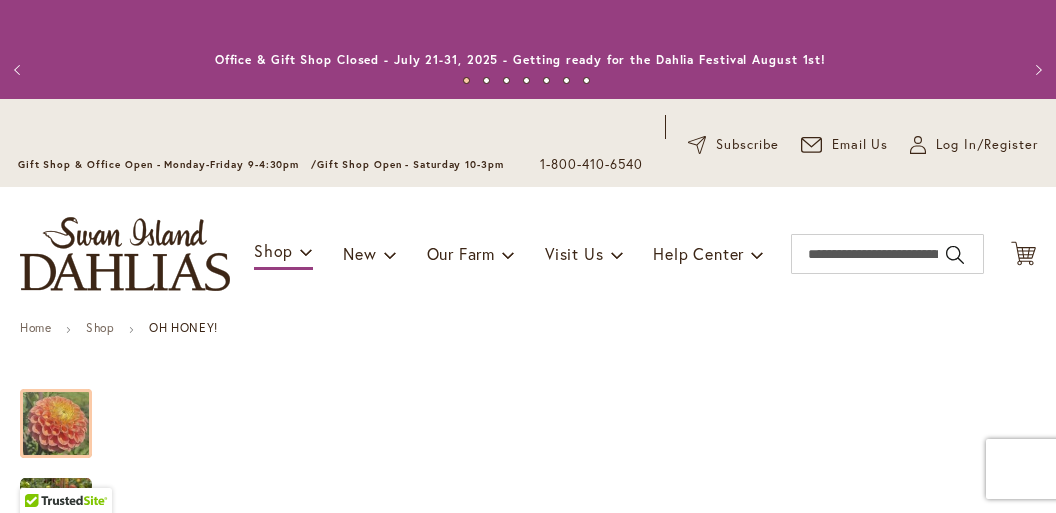 scroll, scrollTop: 0, scrollLeft: 0, axis: both 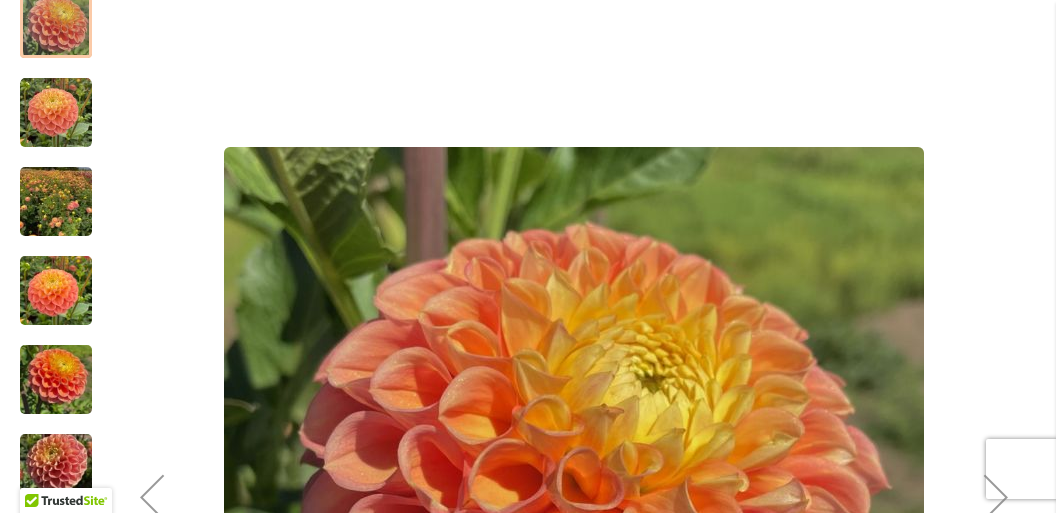 click at bounding box center (56, 202) 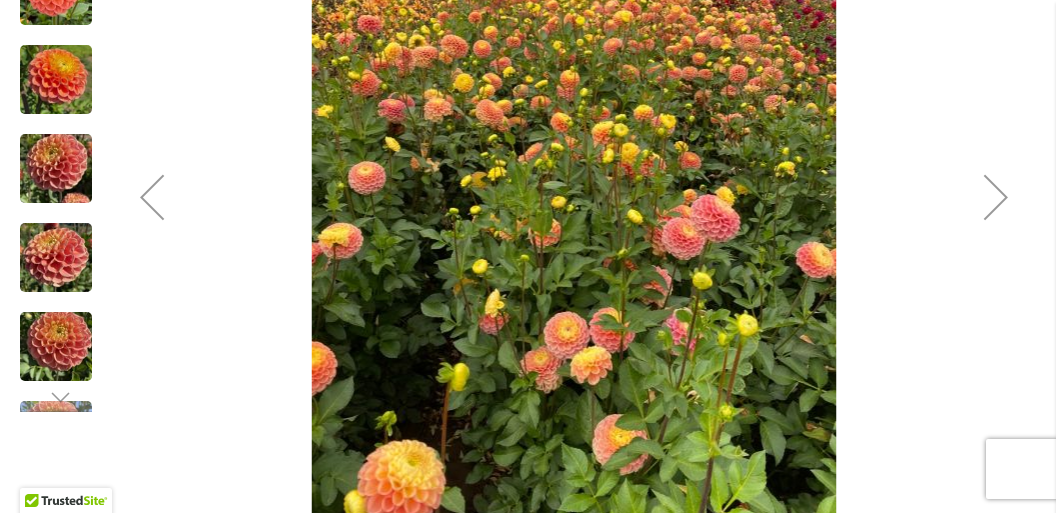 scroll, scrollTop: 600, scrollLeft: 0, axis: vertical 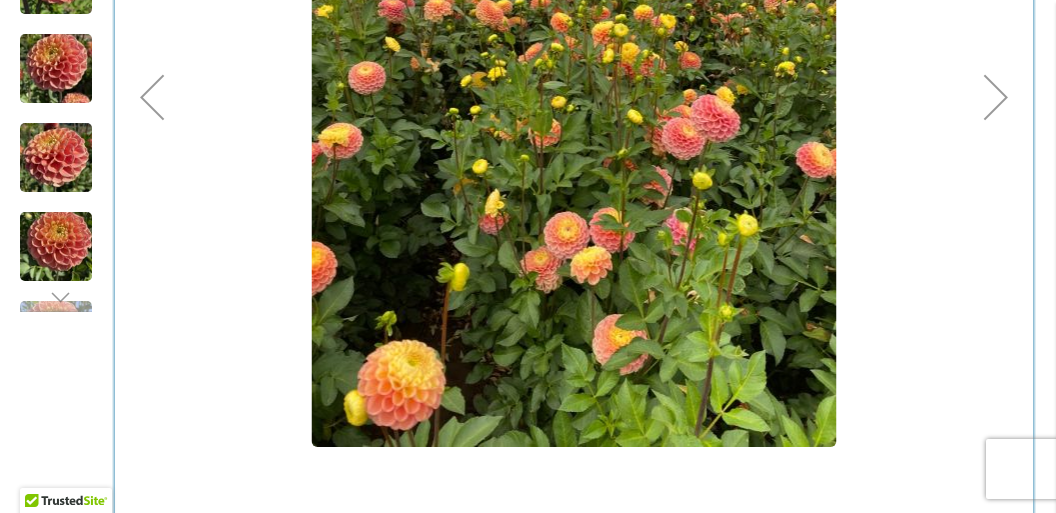 click at bounding box center [56, 297] 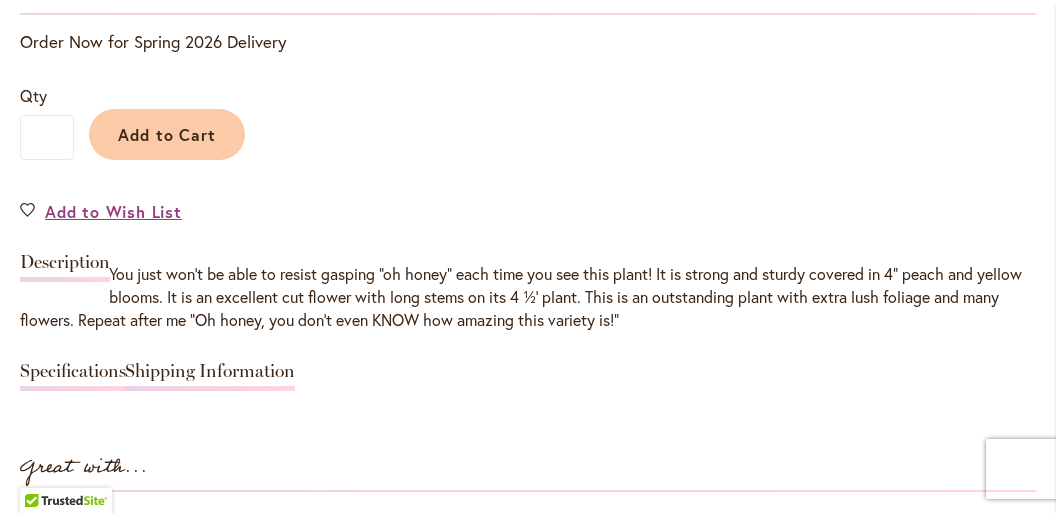 scroll, scrollTop: 1700, scrollLeft: 0, axis: vertical 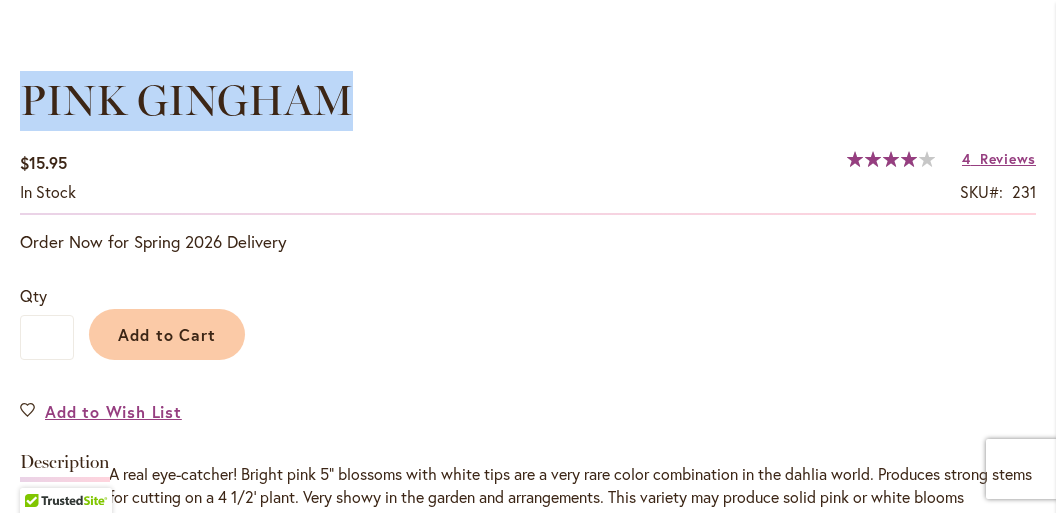 drag, startPoint x: 358, startPoint y: 136, endPoint x: 4, endPoint y: 129, distance: 354.0692 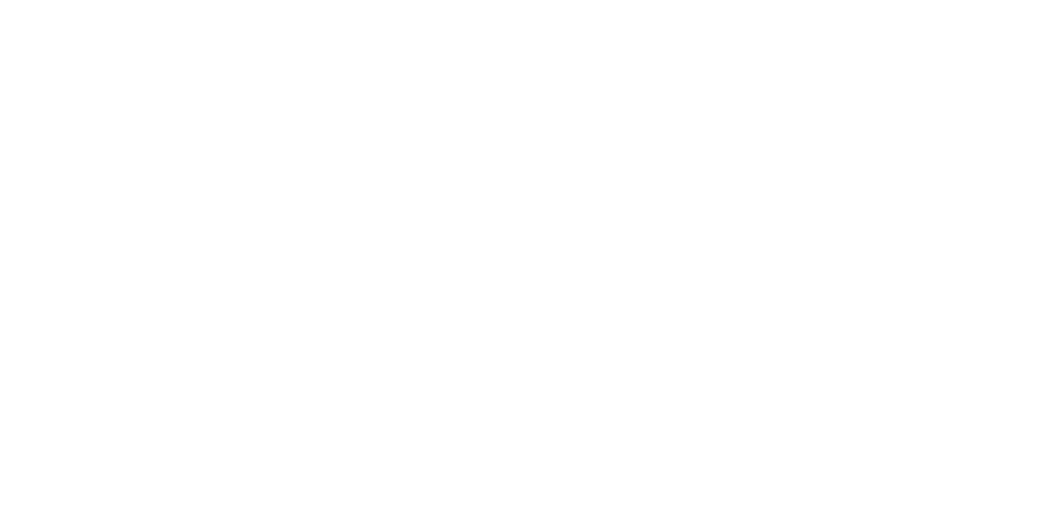 scroll, scrollTop: 0, scrollLeft: 0, axis: both 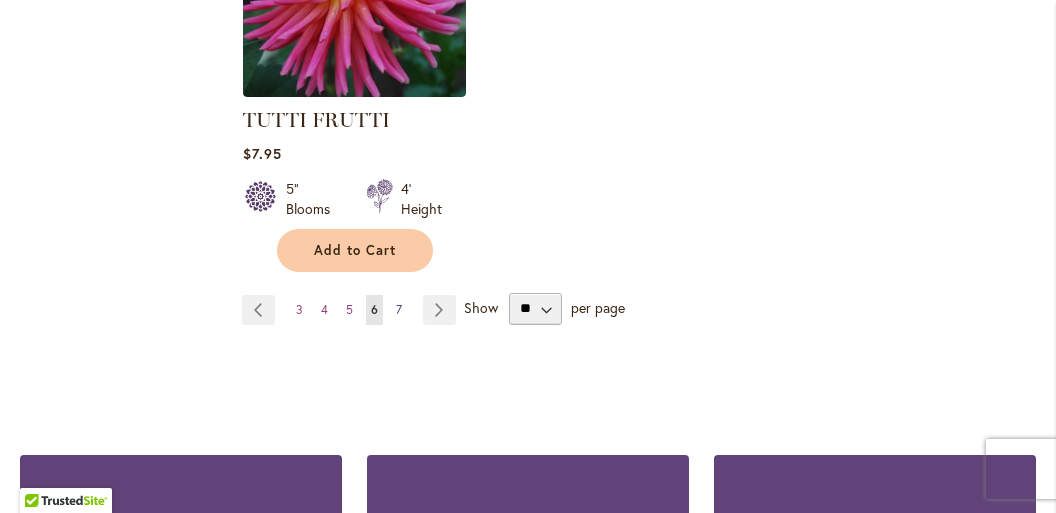 click on "7" at bounding box center [399, 309] 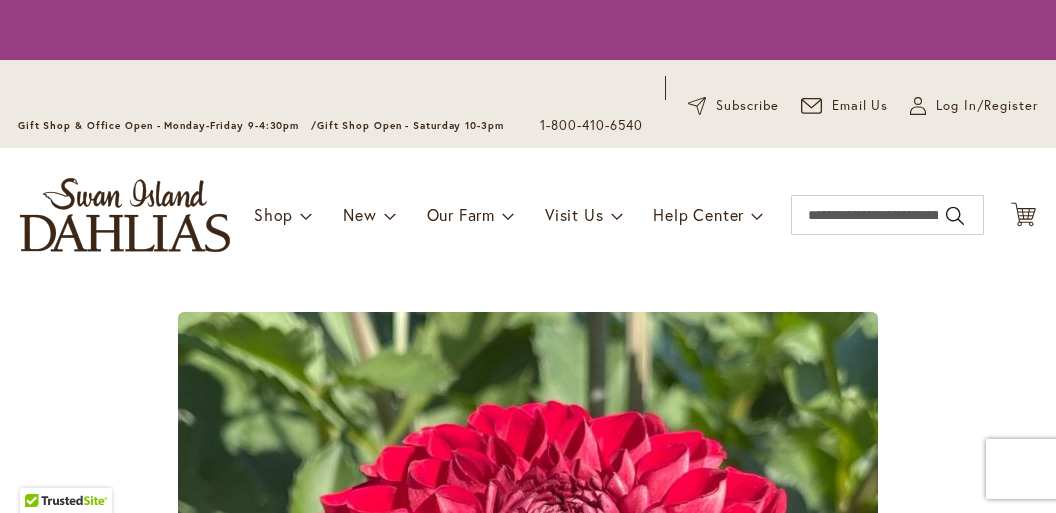 scroll, scrollTop: 0, scrollLeft: 0, axis: both 